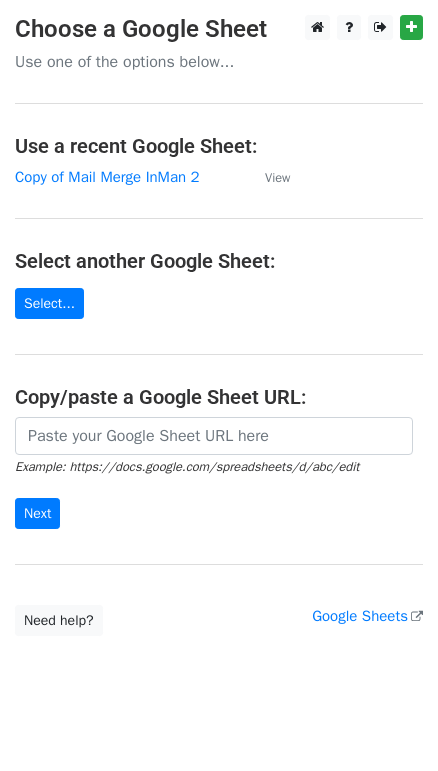 scroll, scrollTop: 0, scrollLeft: 0, axis: both 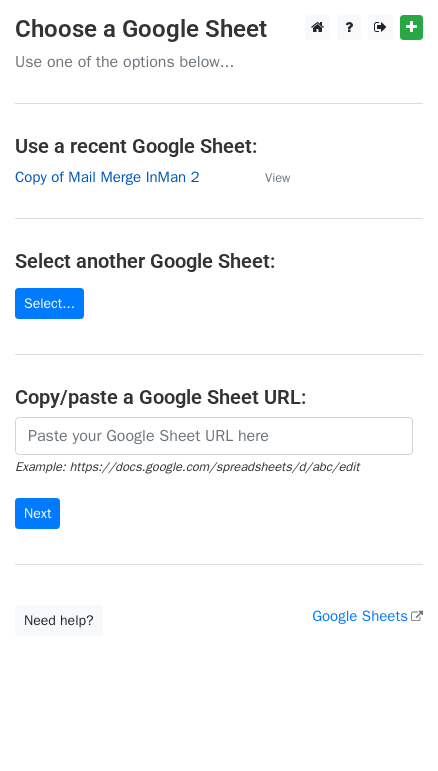 click on "Copy of Mail Merge InMan 2" at bounding box center [107, 177] 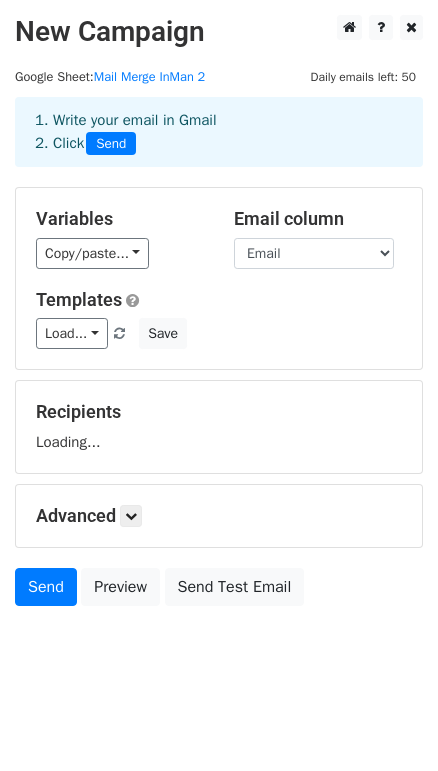 scroll, scrollTop: 0, scrollLeft: 0, axis: both 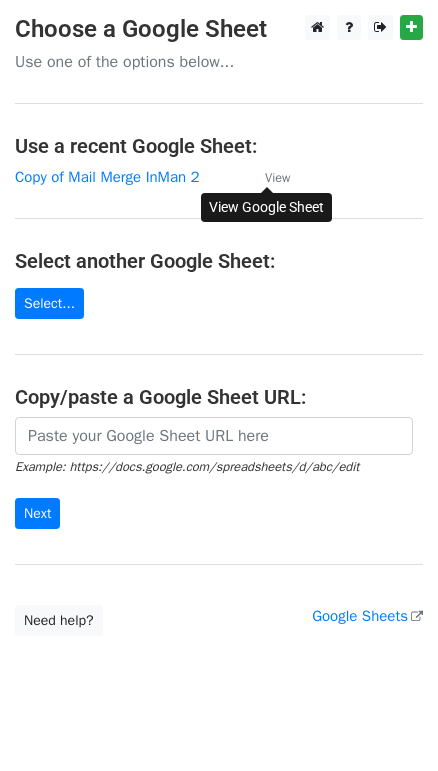 click on "View" at bounding box center (277, 178) 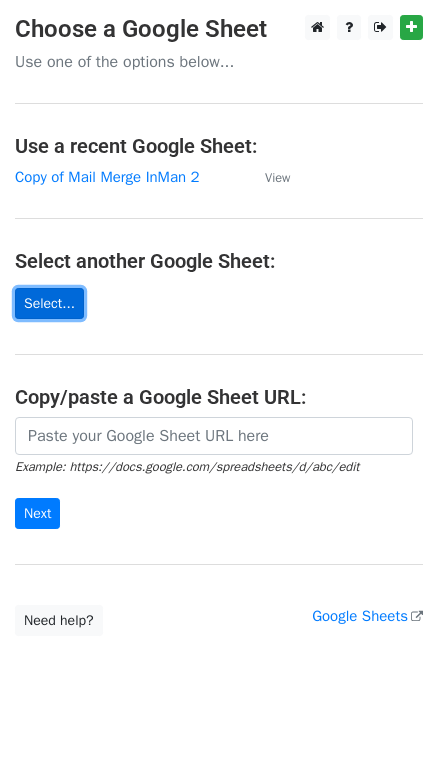 click on "Select..." at bounding box center (49, 303) 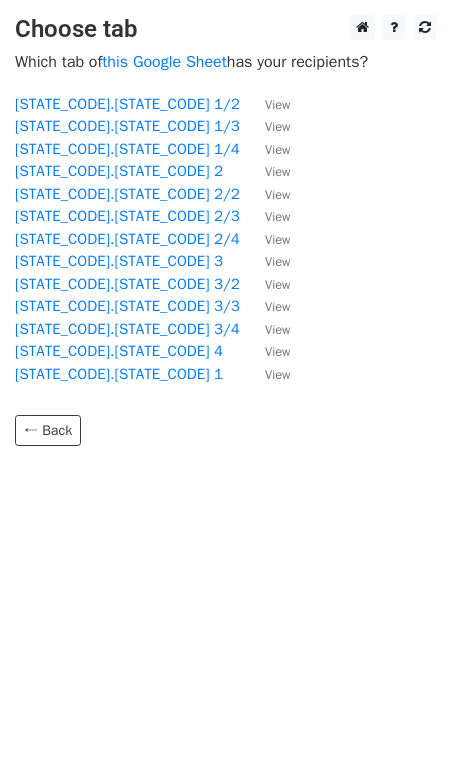scroll, scrollTop: 0, scrollLeft: 0, axis: both 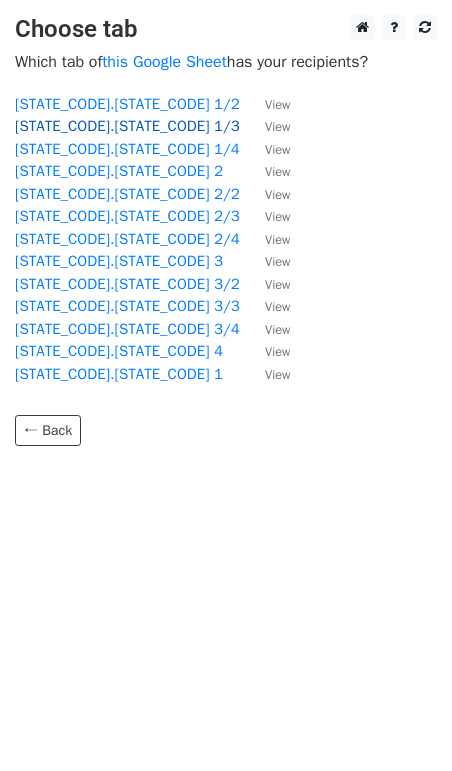 click on "[STATE_CODE].[STATE_CODE] 1/3" at bounding box center [127, 126] 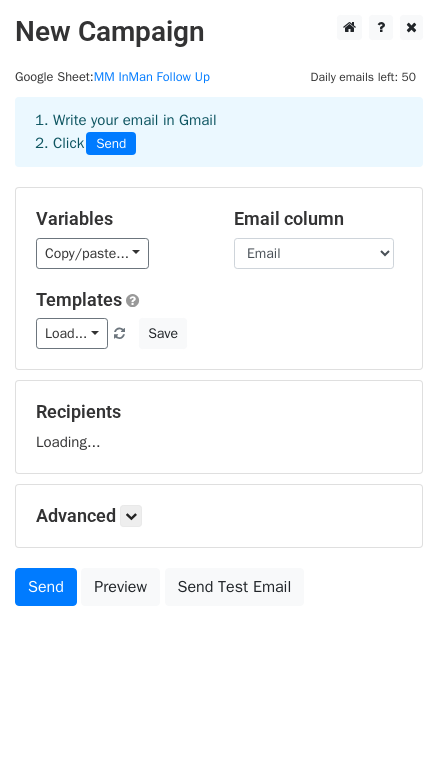 scroll, scrollTop: 0, scrollLeft: 0, axis: both 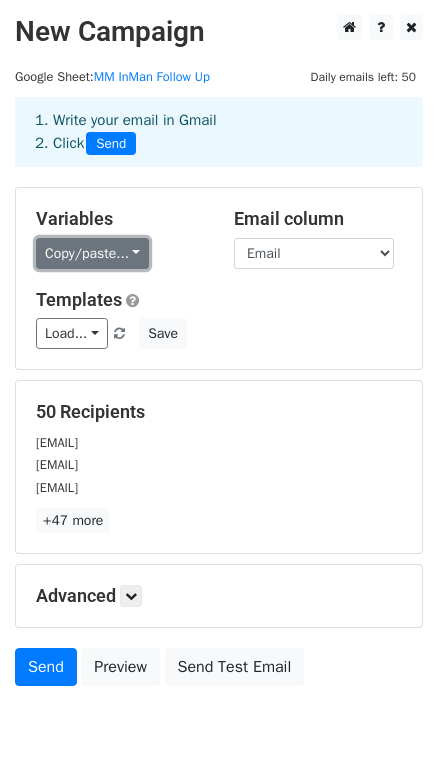 click on "Copy/paste..." at bounding box center (92, 253) 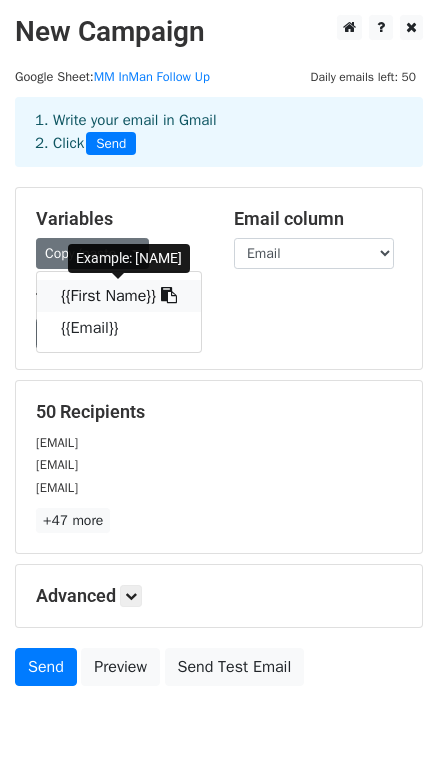 click on "{{First Name}}" at bounding box center [119, 296] 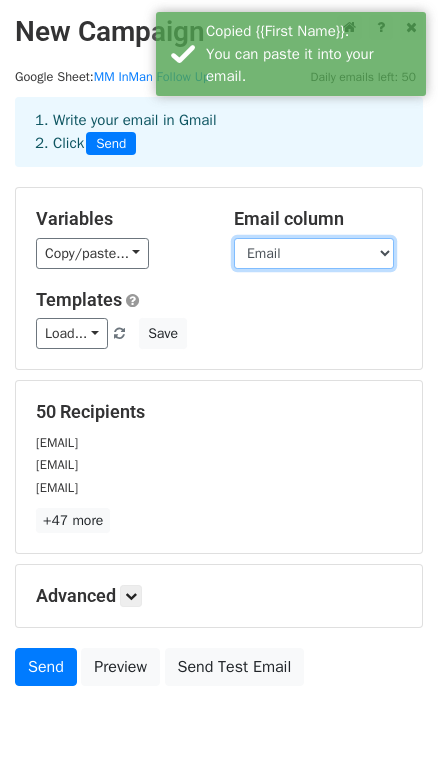 click on "First Name
Email" at bounding box center [314, 253] 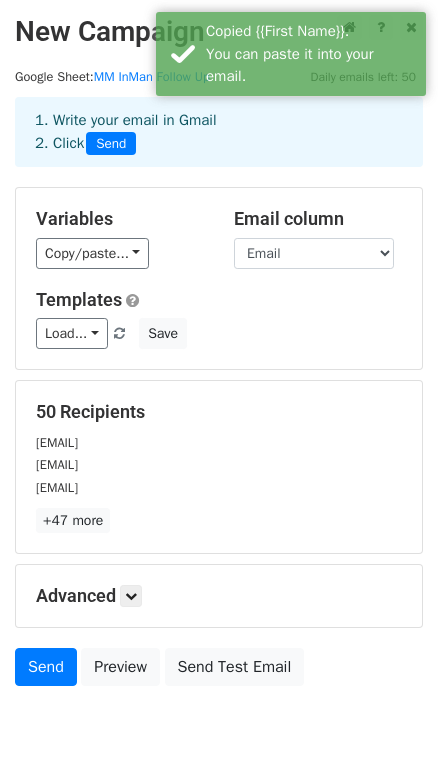 click on "Load...
Inman Calls MaverickRE a Must-Have. Here’s Why…
Save" at bounding box center (219, 333) 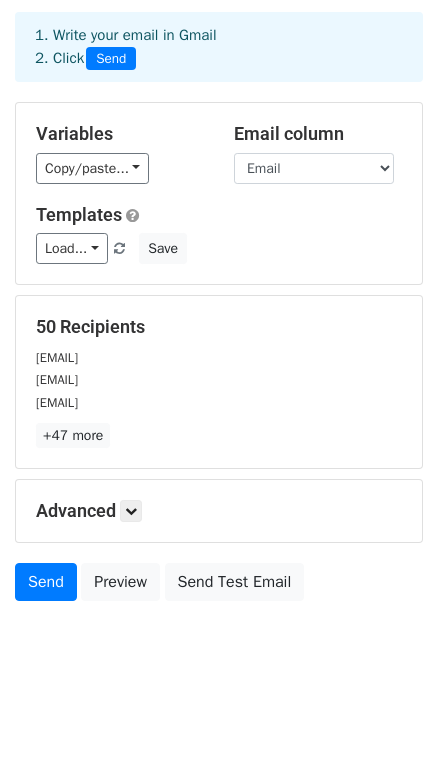 scroll, scrollTop: 0, scrollLeft: 0, axis: both 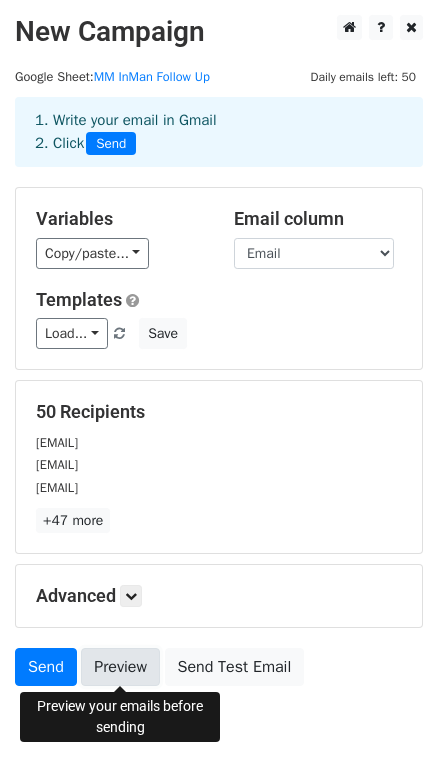 click on "Preview" at bounding box center (120, 667) 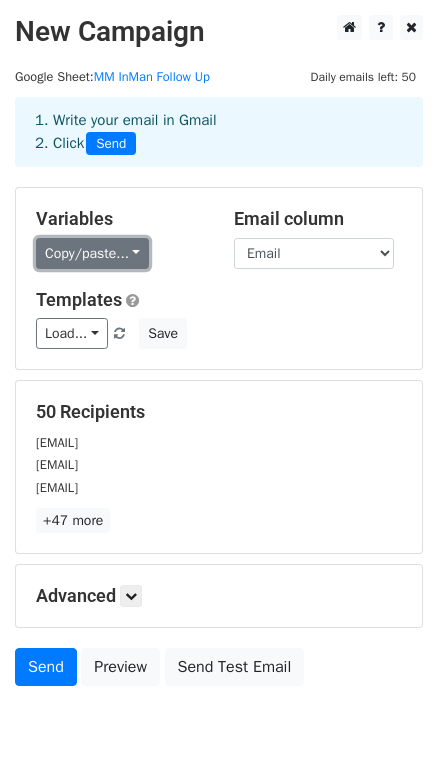 click on "Copy/paste..." at bounding box center [92, 253] 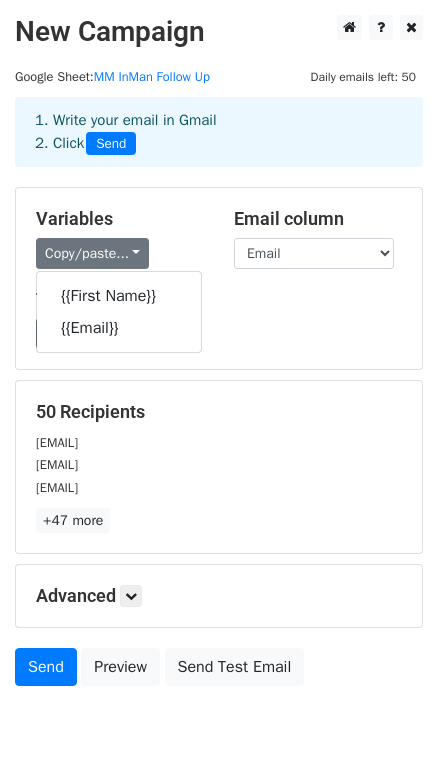 click on "Templates
Load...
Inman Calls MaverickRE a Must-Have. Here’s Why…
Save" at bounding box center [219, 319] 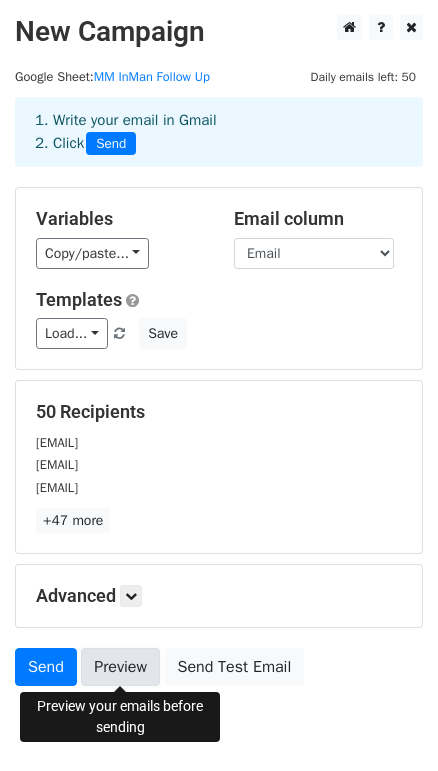 click on "Preview" at bounding box center (120, 667) 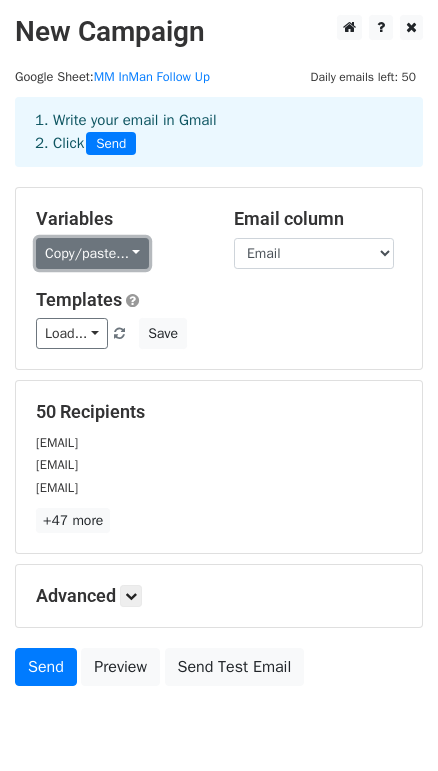 click on "Copy/paste..." at bounding box center [92, 253] 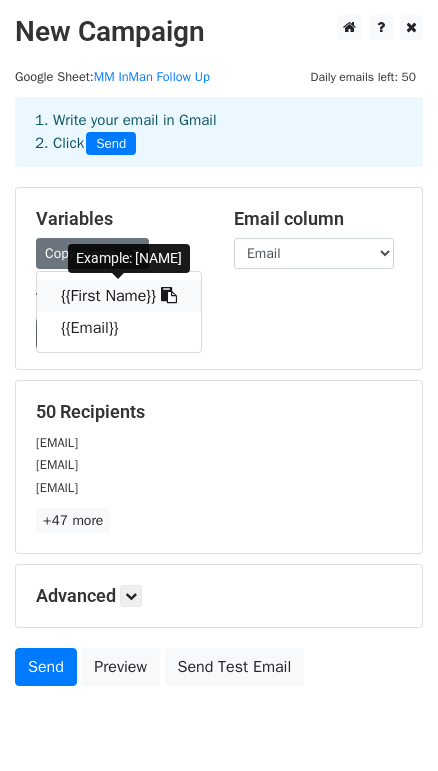 click on "{{First Name}}" at bounding box center (119, 296) 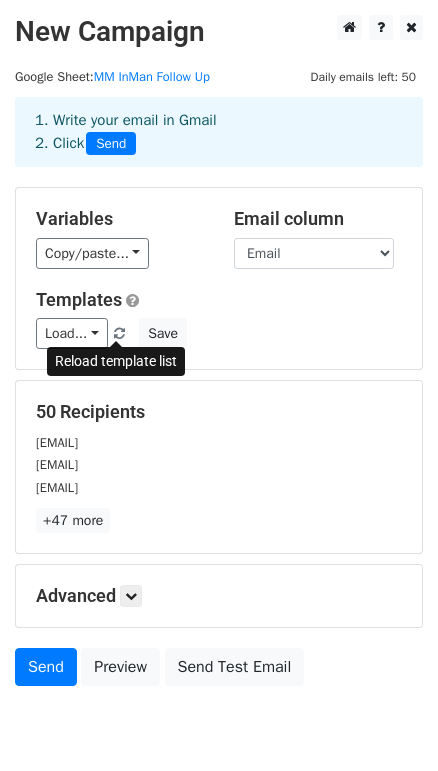 click at bounding box center [119, 334] 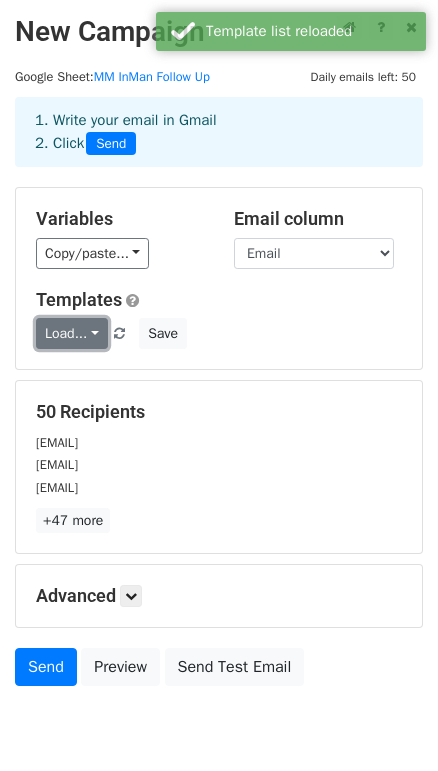 click on "Load..." at bounding box center [72, 333] 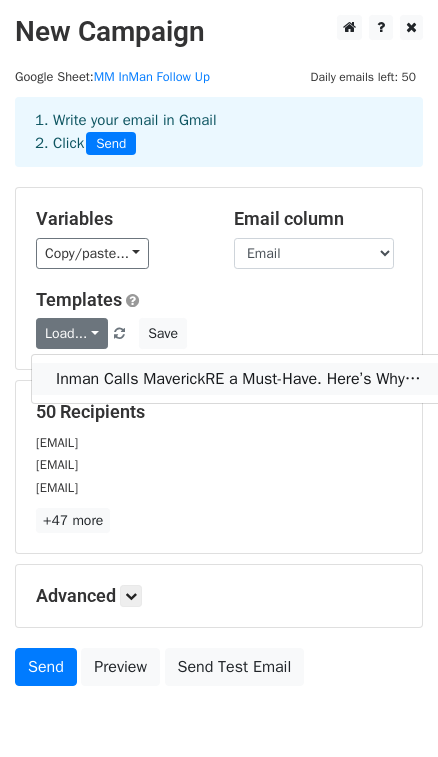 click on "Inman Calls MaverickRE a Must-Have. Here’s Why…" at bounding box center [238, 379] 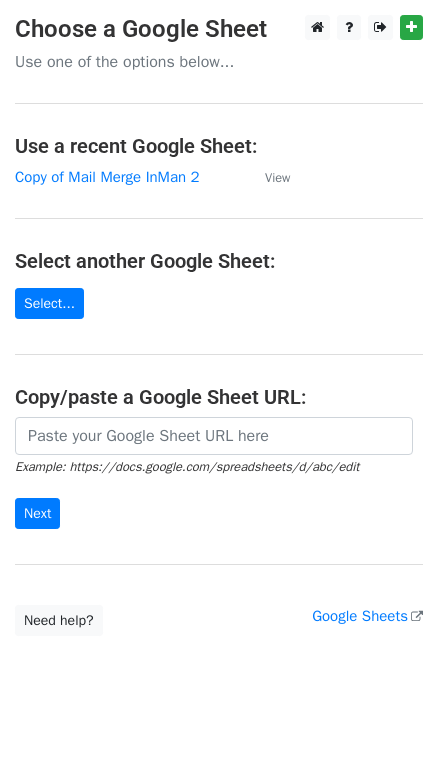 scroll, scrollTop: 0, scrollLeft: 0, axis: both 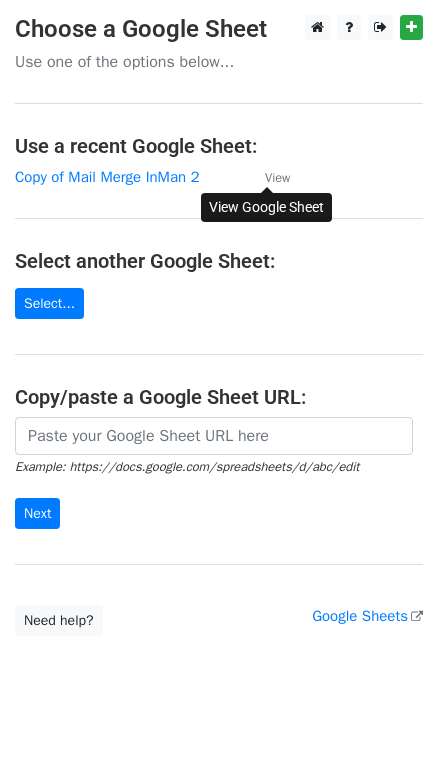 click on "View" at bounding box center (277, 178) 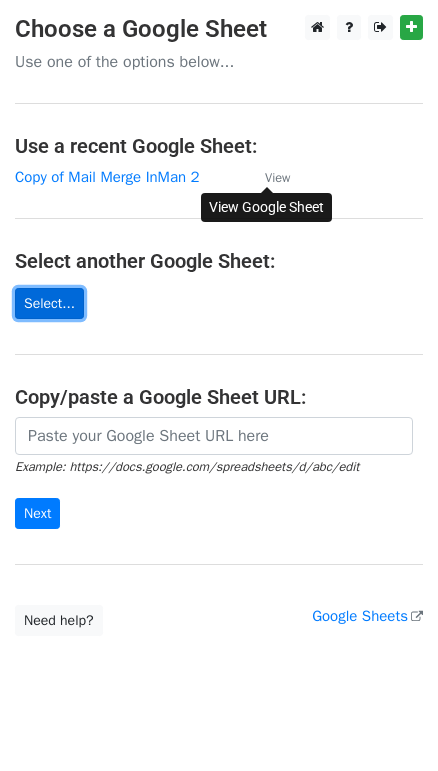 click on "Select..." at bounding box center [49, 303] 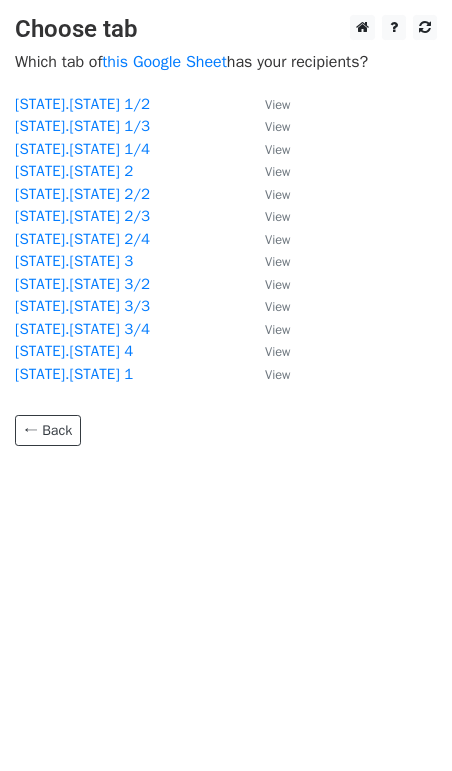 scroll, scrollTop: 0, scrollLeft: 0, axis: both 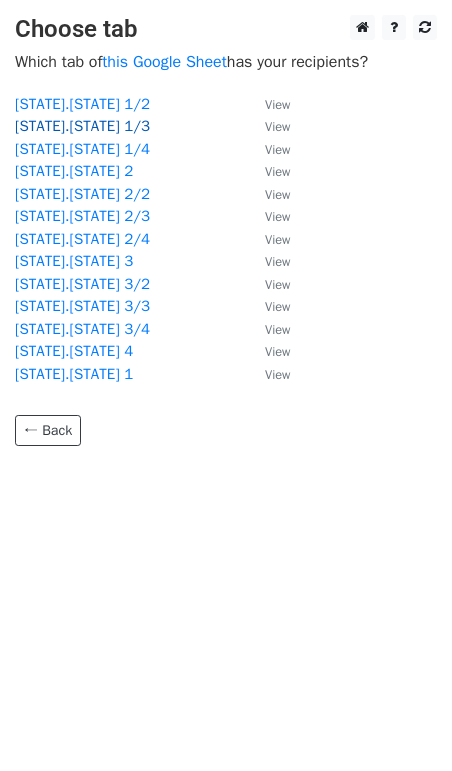 click on "[STATE].[STATE] 1/3" at bounding box center [82, 126] 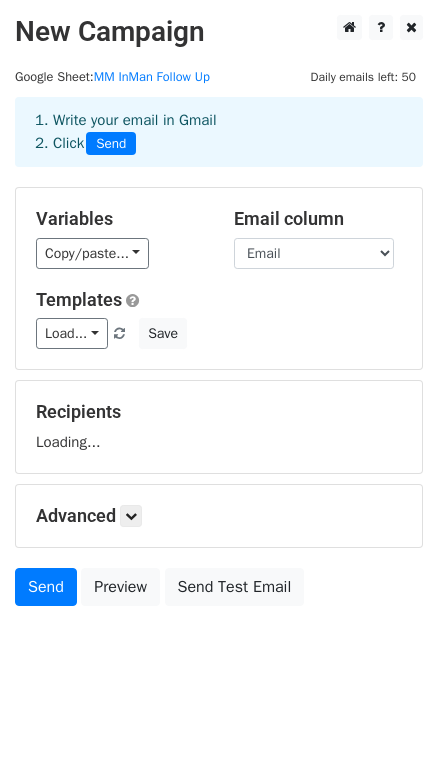 scroll, scrollTop: 0, scrollLeft: 0, axis: both 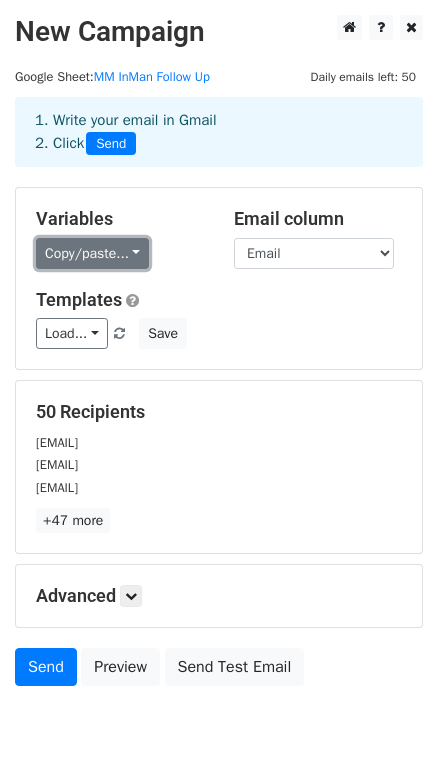 click on "Copy/paste..." at bounding box center [92, 253] 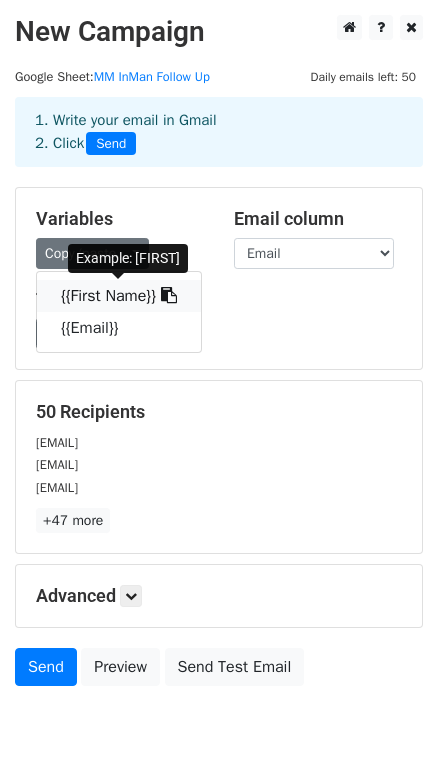 click on "{{First Name}}" at bounding box center [119, 296] 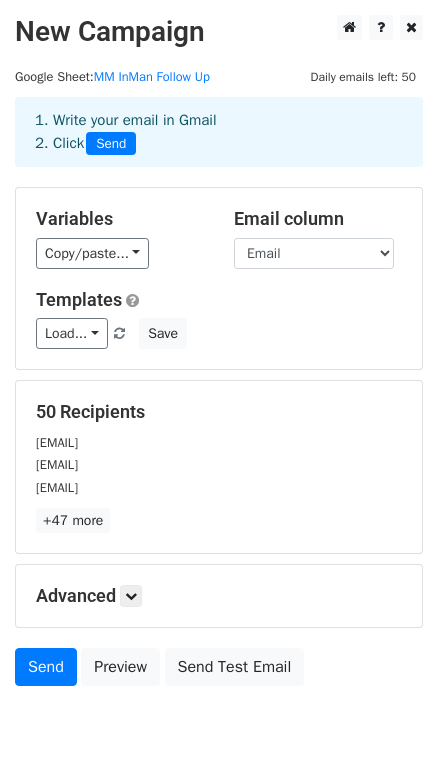 click on "Copy/paste...
[FIRST]
[EMAIL]" at bounding box center [120, 253] 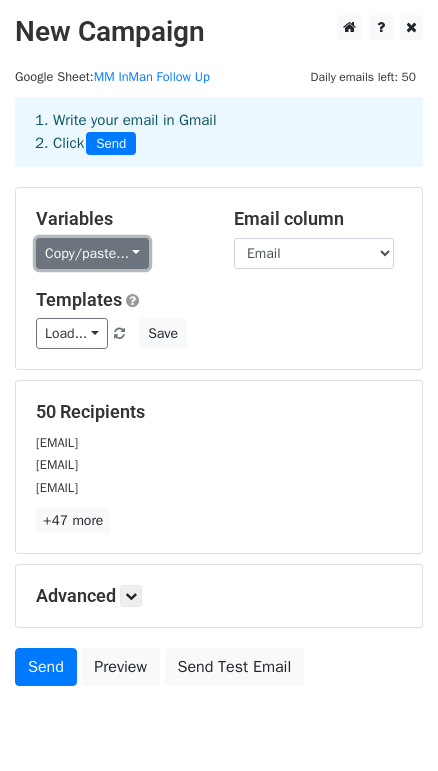 click on "Copy/paste..." at bounding box center [92, 253] 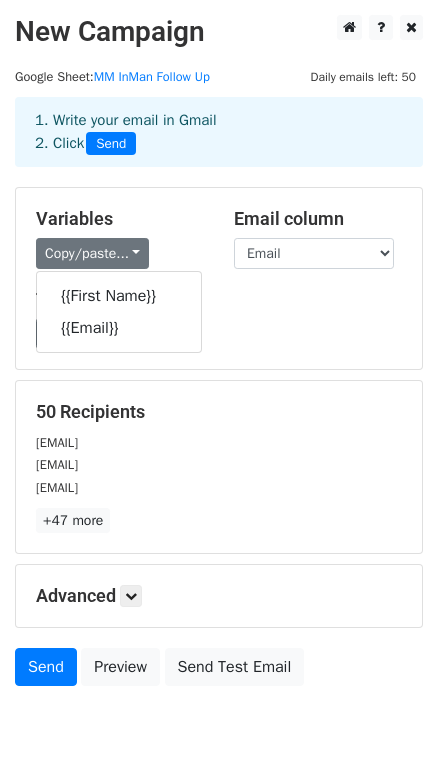 click on "Templates
Load...
No templates saved
Save" at bounding box center [219, 319] 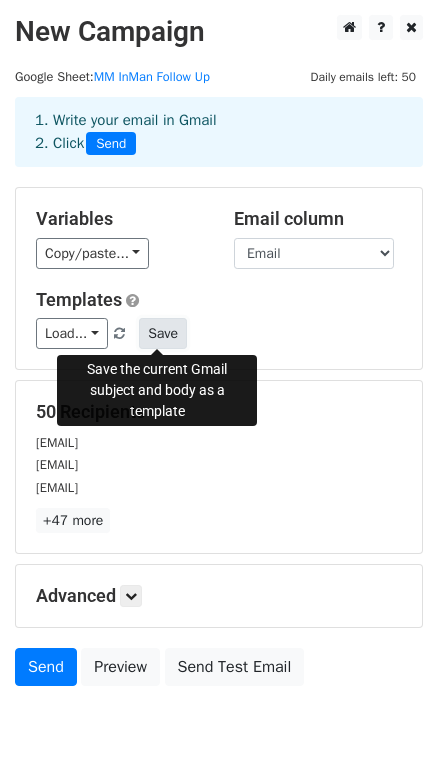 click on "Save" at bounding box center (163, 333) 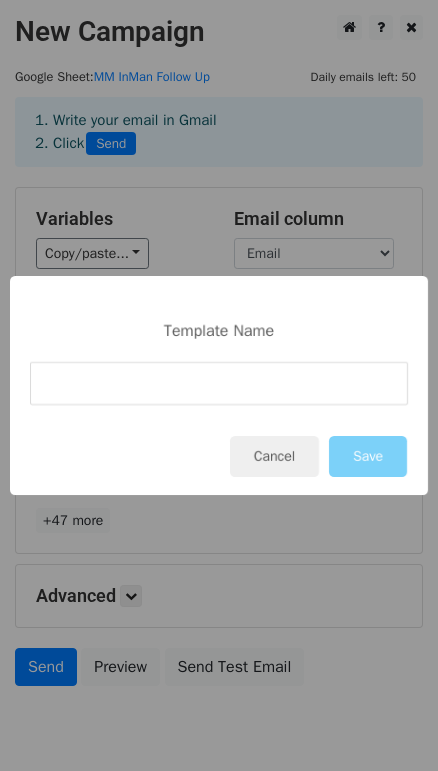 click at bounding box center [219, 383] 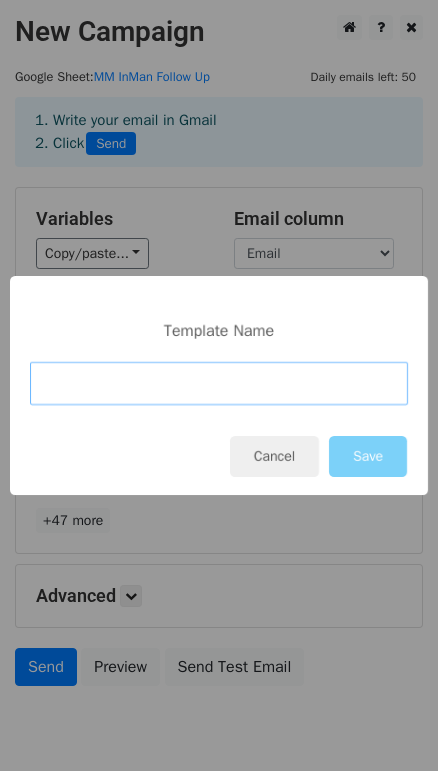 click at bounding box center [219, 383] 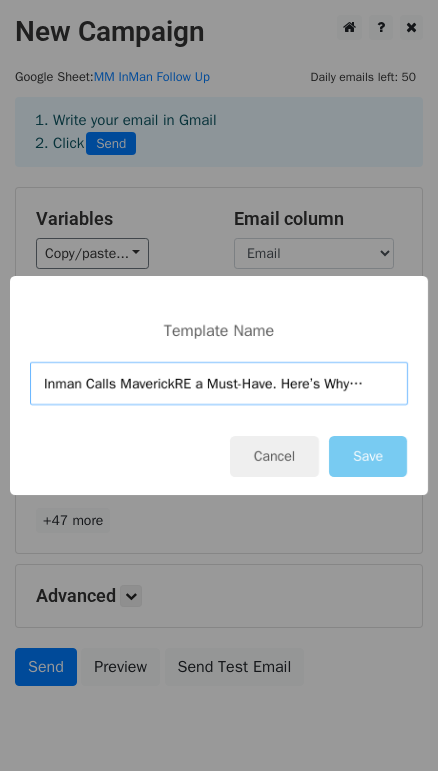 type on "Inman Calls MaverickRE a Must-Have. Here’s Why…" 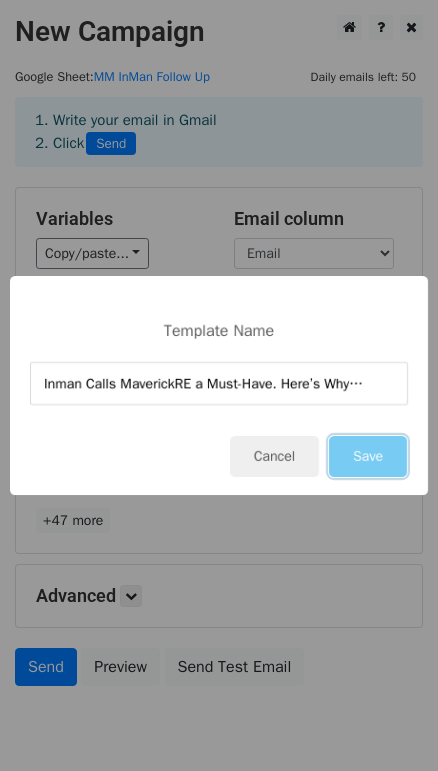 click on "Save" at bounding box center (368, 456) 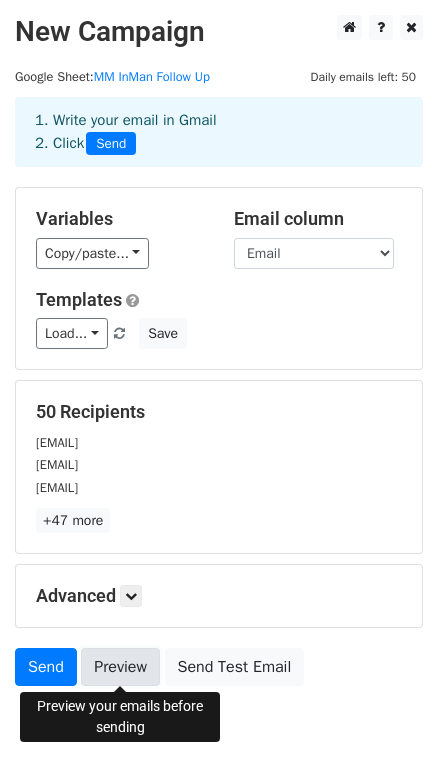 click on "Preview" at bounding box center [120, 667] 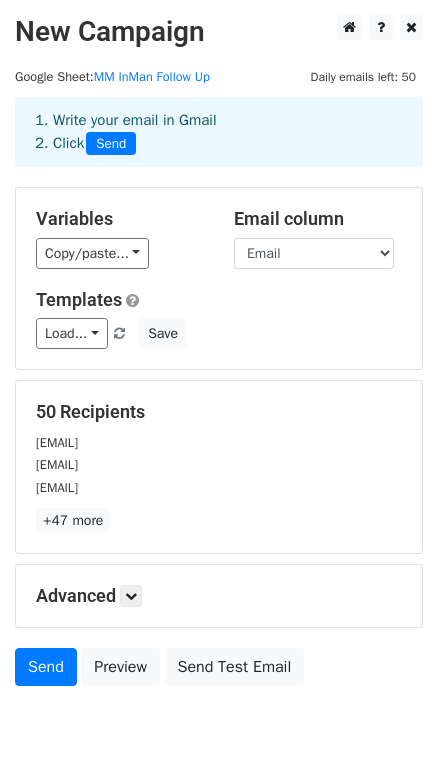 click on "Templates" at bounding box center (219, 300) 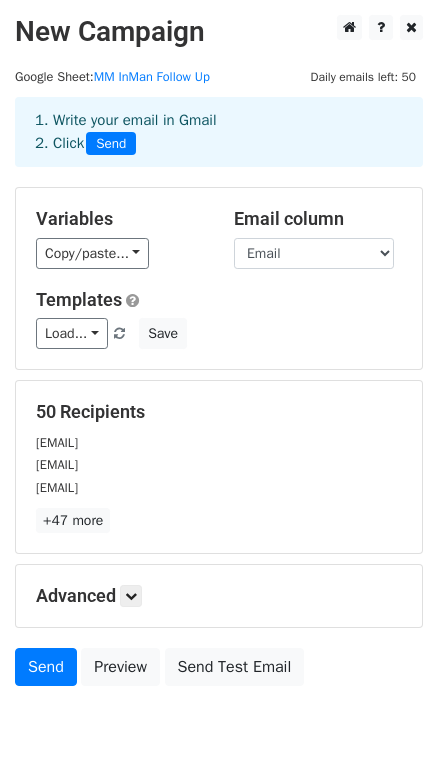 click on "Templates" at bounding box center (219, 300) 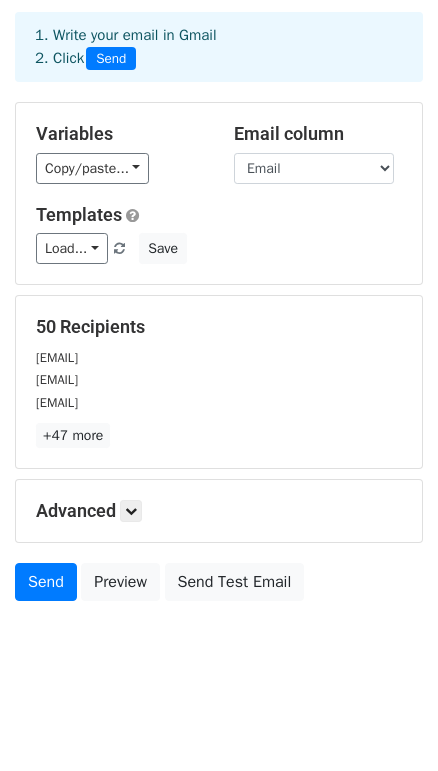 scroll, scrollTop: 0, scrollLeft: 0, axis: both 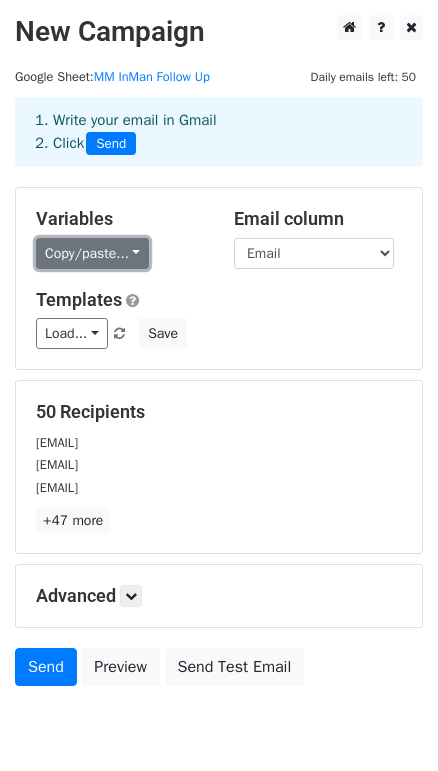 click on "Copy/paste..." at bounding box center [92, 253] 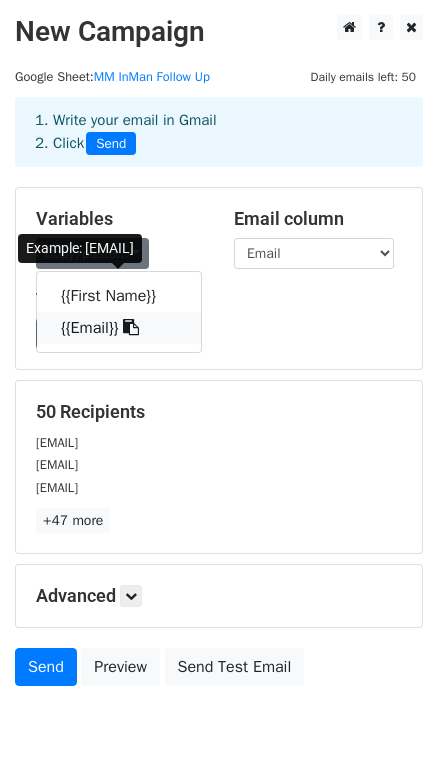 click on "{{Email}}" at bounding box center [119, 328] 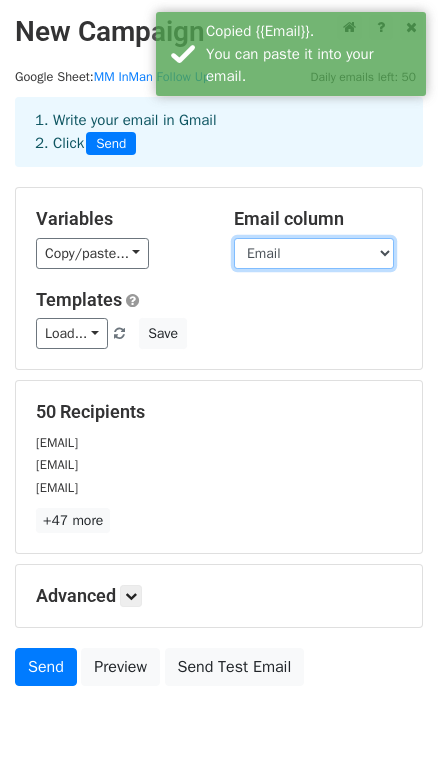 click on "First Name
Email" at bounding box center [314, 253] 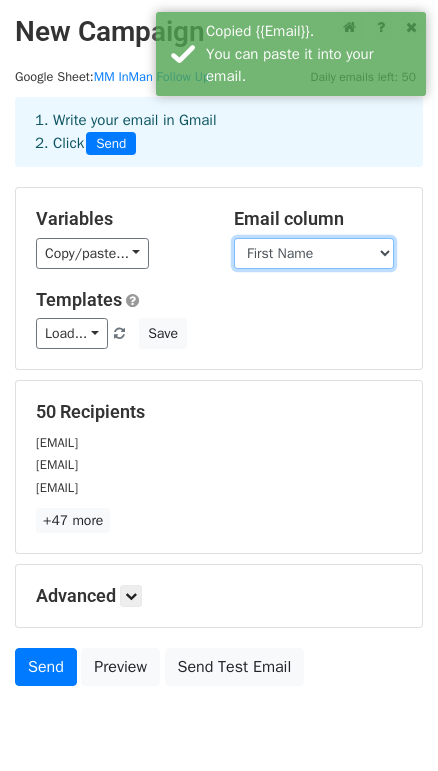 click on "First Name
Email" at bounding box center [314, 253] 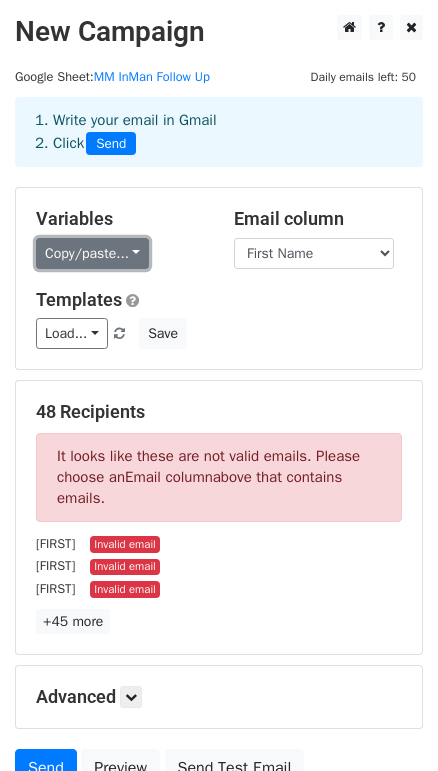 click on "Copy/paste..." at bounding box center (92, 253) 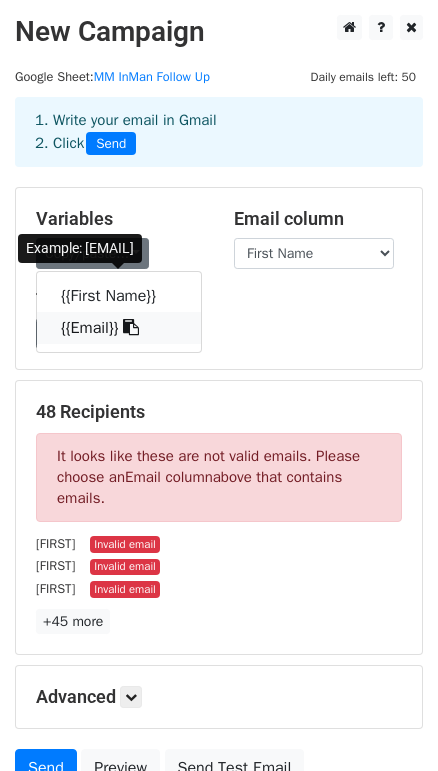 click on "{{Email}}" at bounding box center [119, 328] 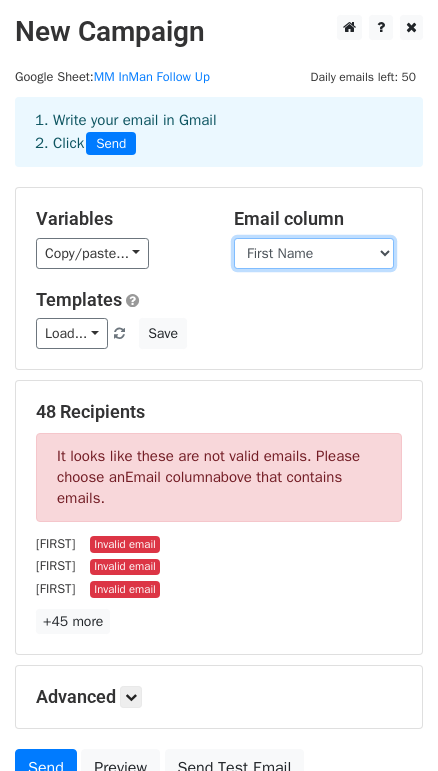 click on "First Name
Email" at bounding box center (314, 253) 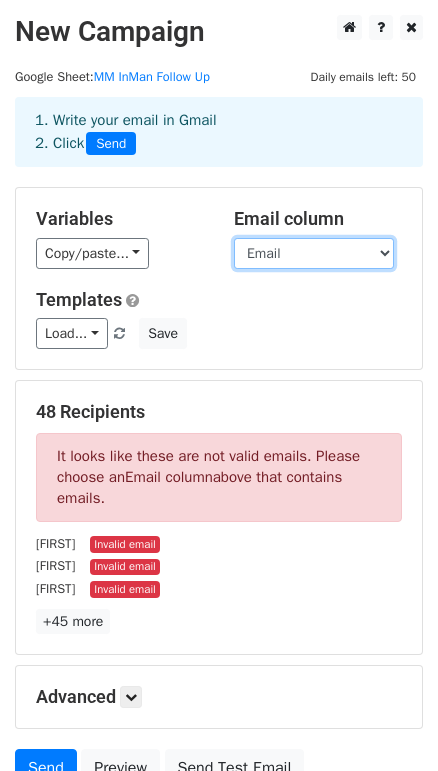 click on "First Name
Email" at bounding box center (314, 253) 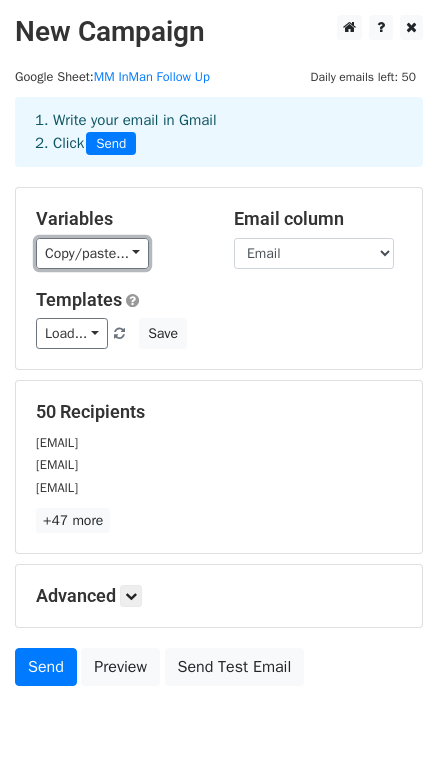 click on "Copy/paste..." at bounding box center (92, 253) 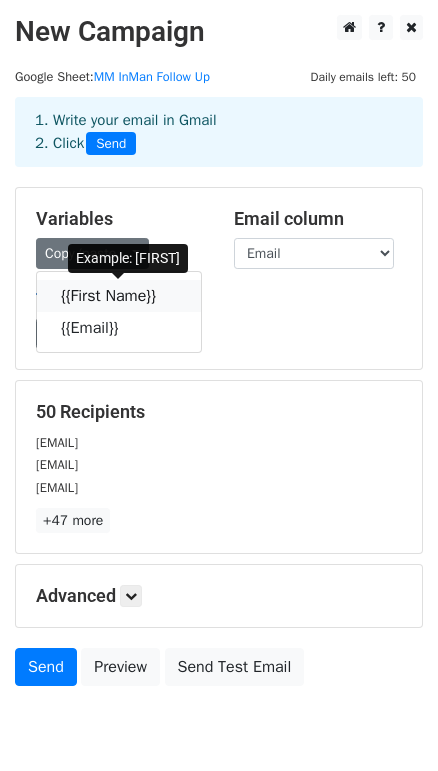 click on "{{First Name}}" at bounding box center [119, 296] 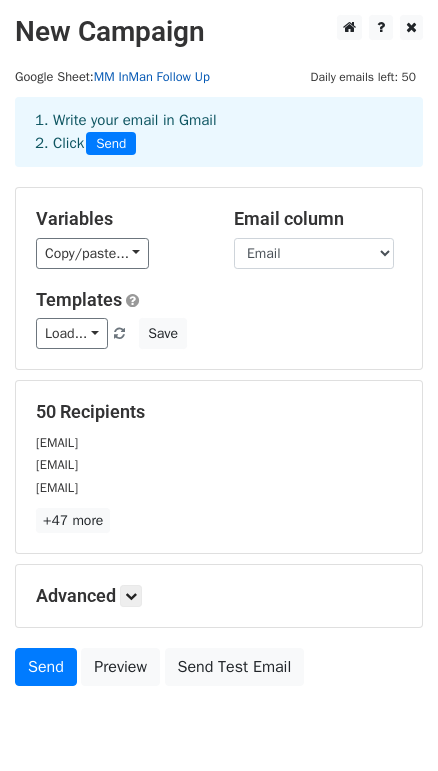 click on "MM InMan Follow Up" at bounding box center [152, 77] 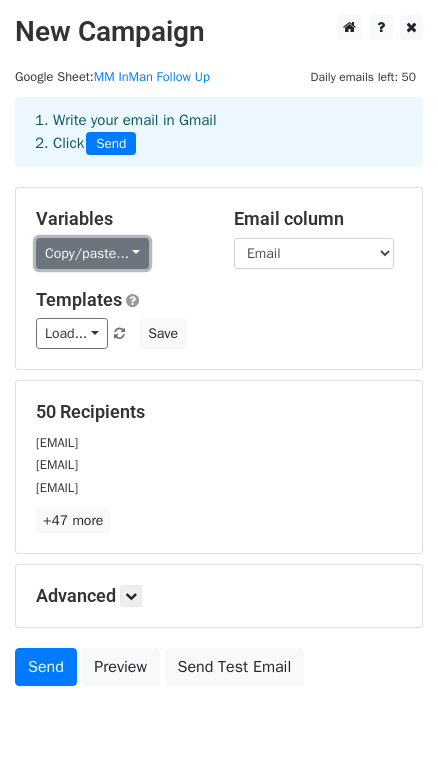 click on "Copy/paste..." at bounding box center [92, 253] 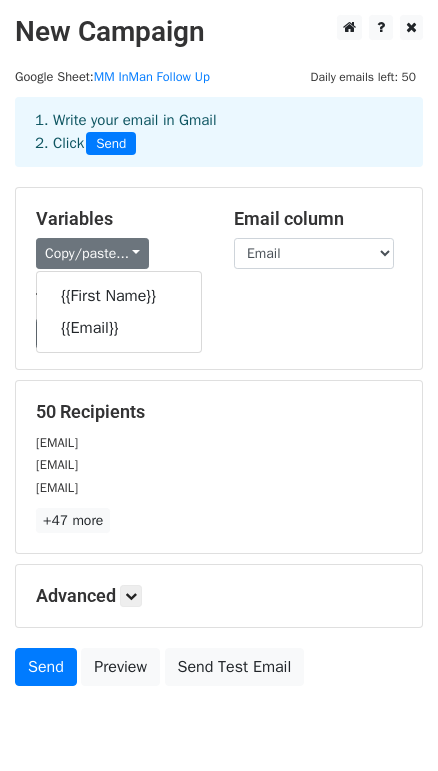 click on "Templates" at bounding box center (219, 300) 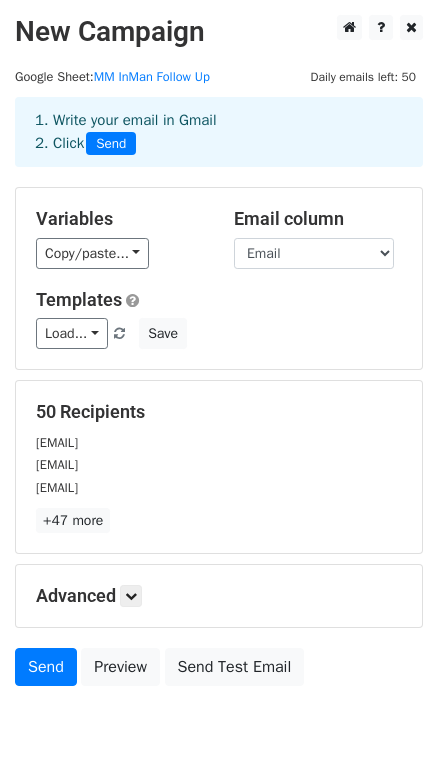 click at bounding box center (119, 334) 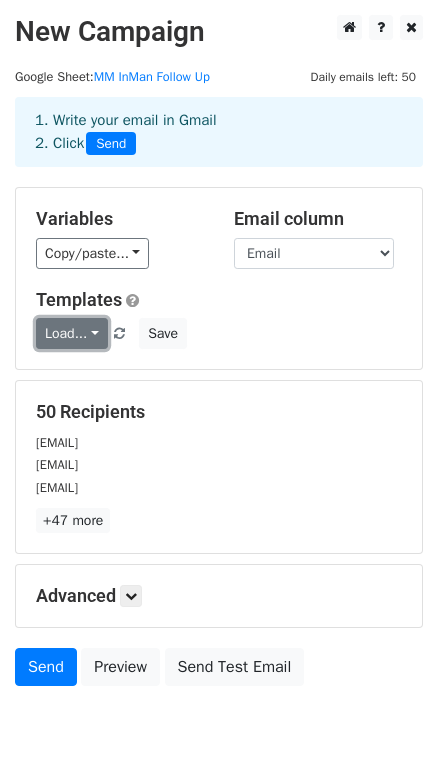 click on "Load..." at bounding box center [72, 333] 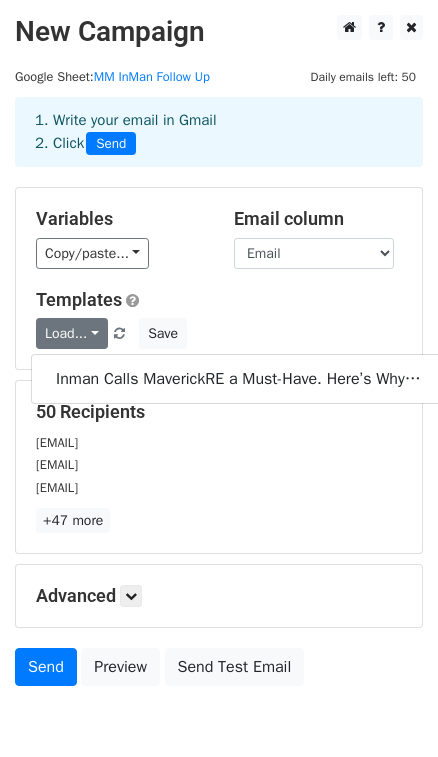 click on "Templates" at bounding box center [219, 300] 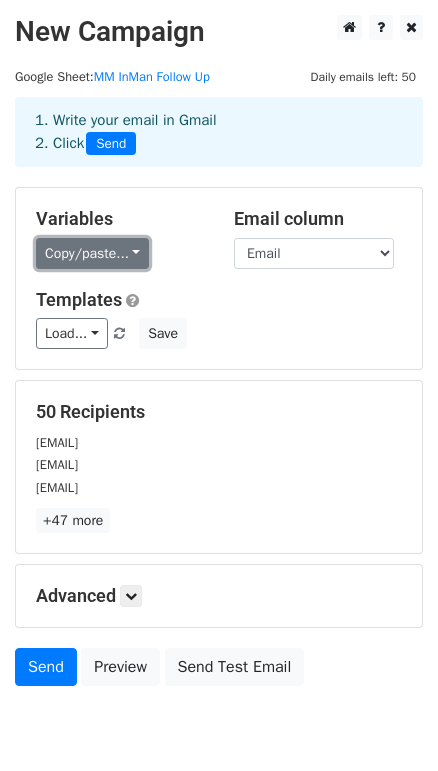 click on "Copy/paste..." at bounding box center [92, 253] 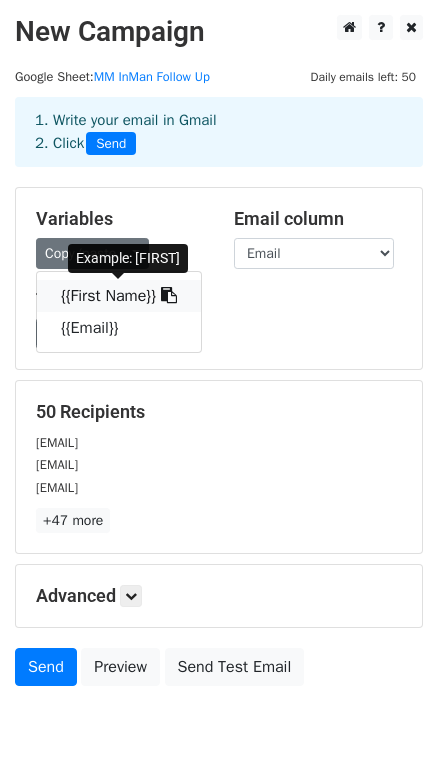 click on "{{First Name}}" at bounding box center (119, 296) 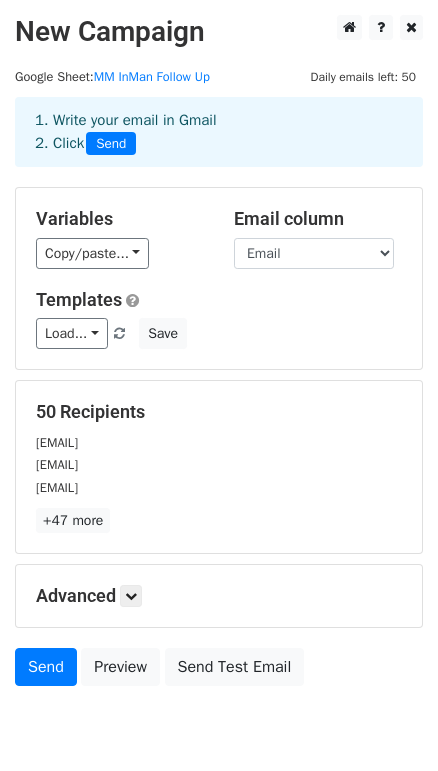 click on "[EMAIL]" at bounding box center (219, 442) 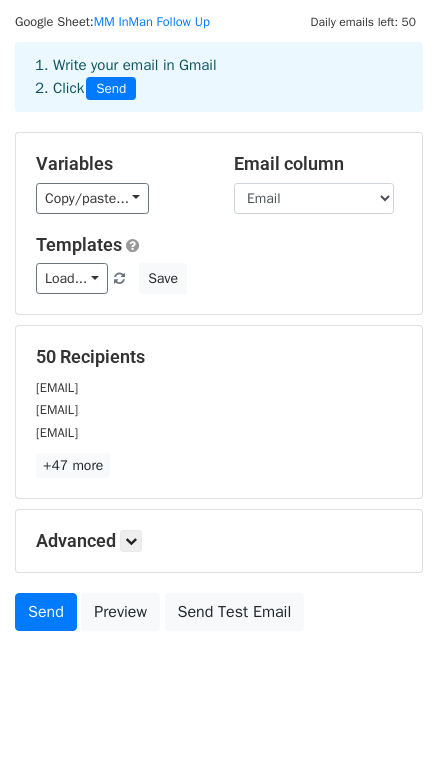 scroll, scrollTop: 85, scrollLeft: 0, axis: vertical 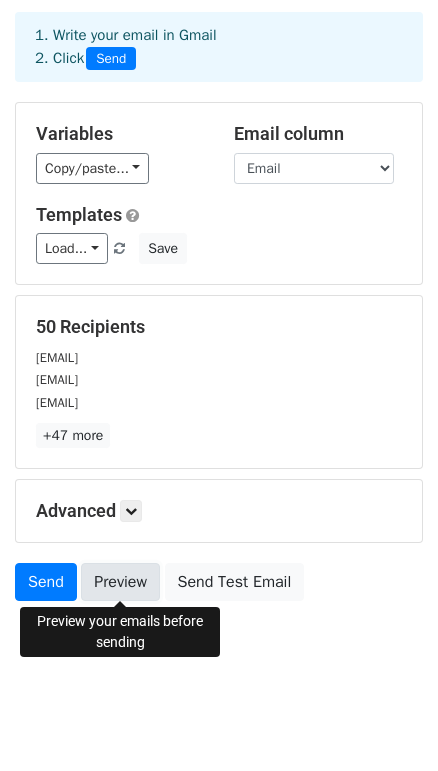 click on "Preview" at bounding box center [120, 582] 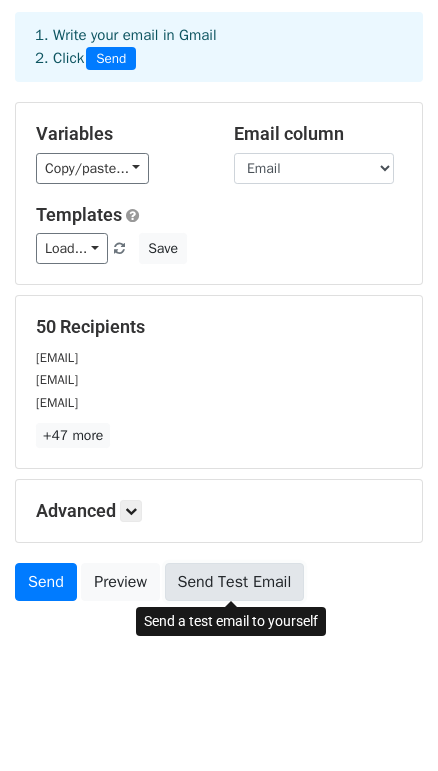 click on "Send Test Email" at bounding box center (235, 582) 